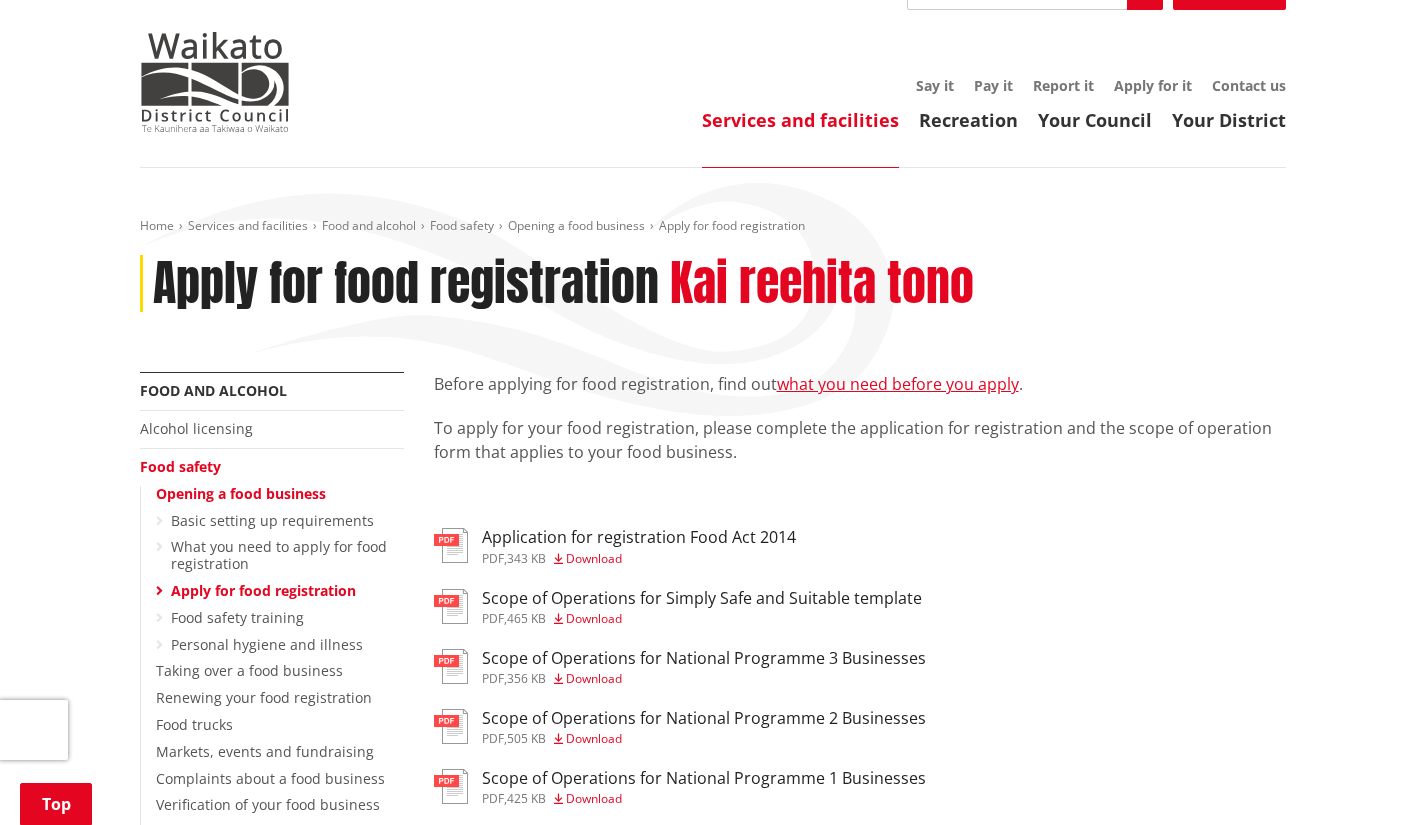 scroll, scrollTop: 0, scrollLeft: 0, axis: both 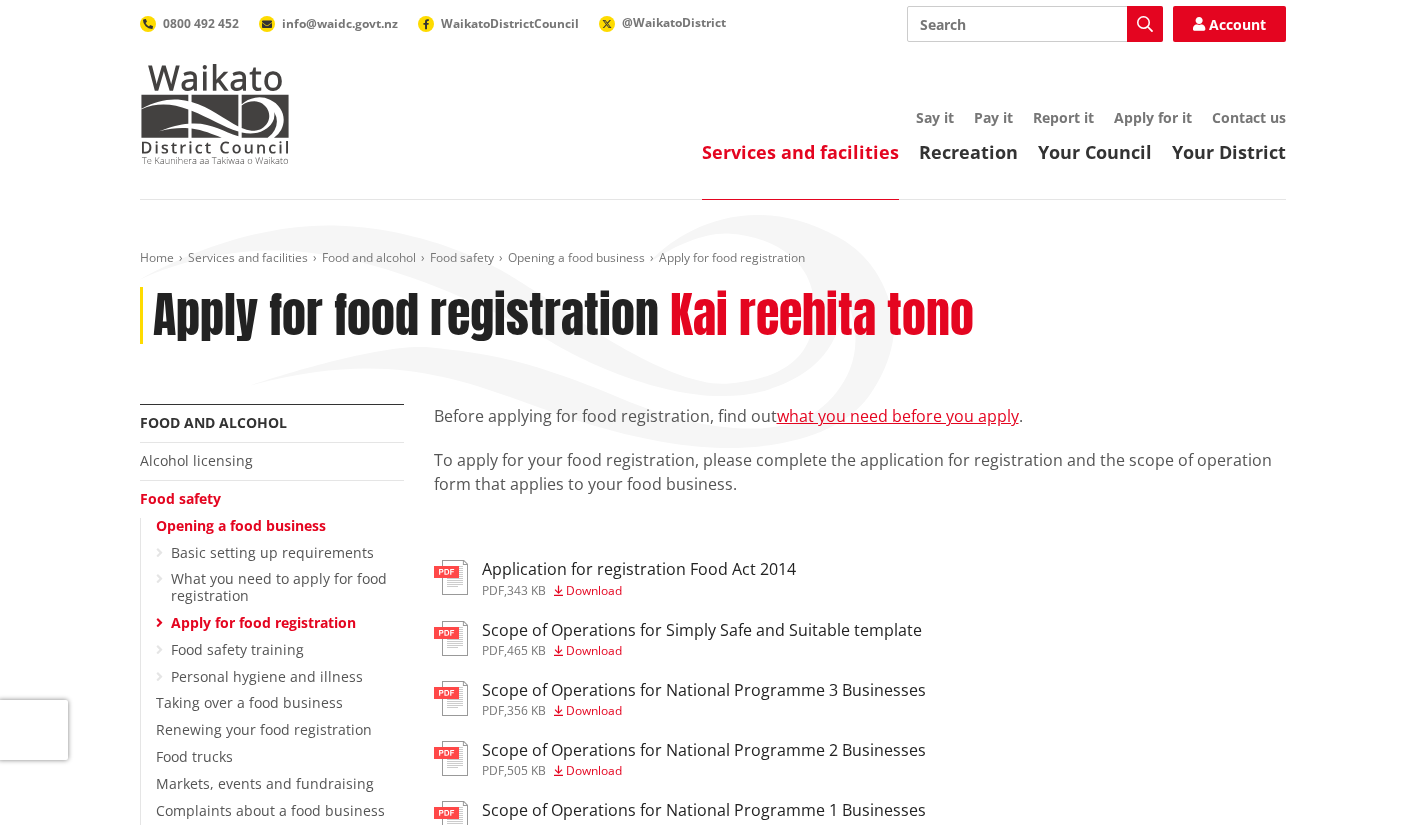 click on "what you need before you apply" at bounding box center (898, 416) 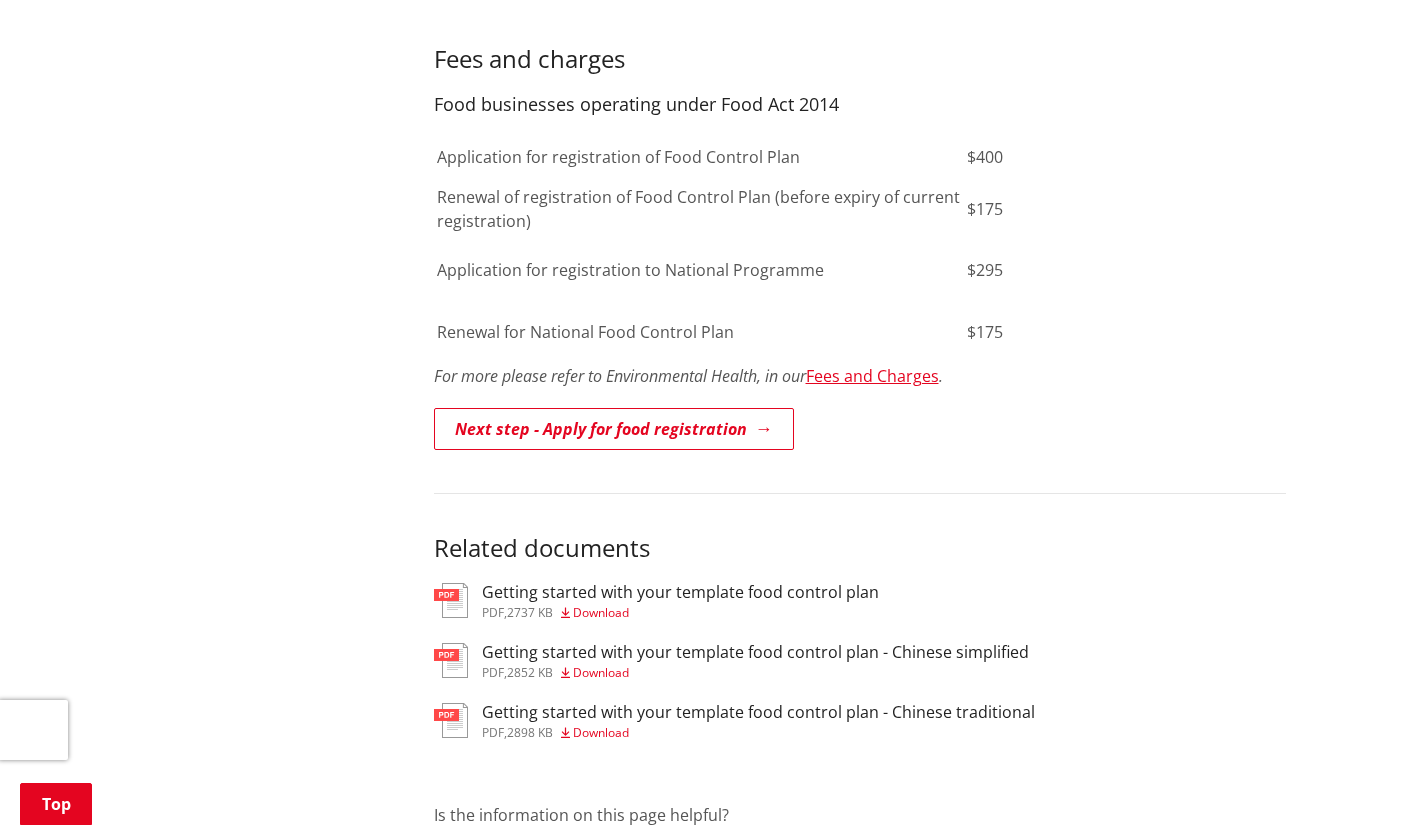 scroll, scrollTop: 1200, scrollLeft: 0, axis: vertical 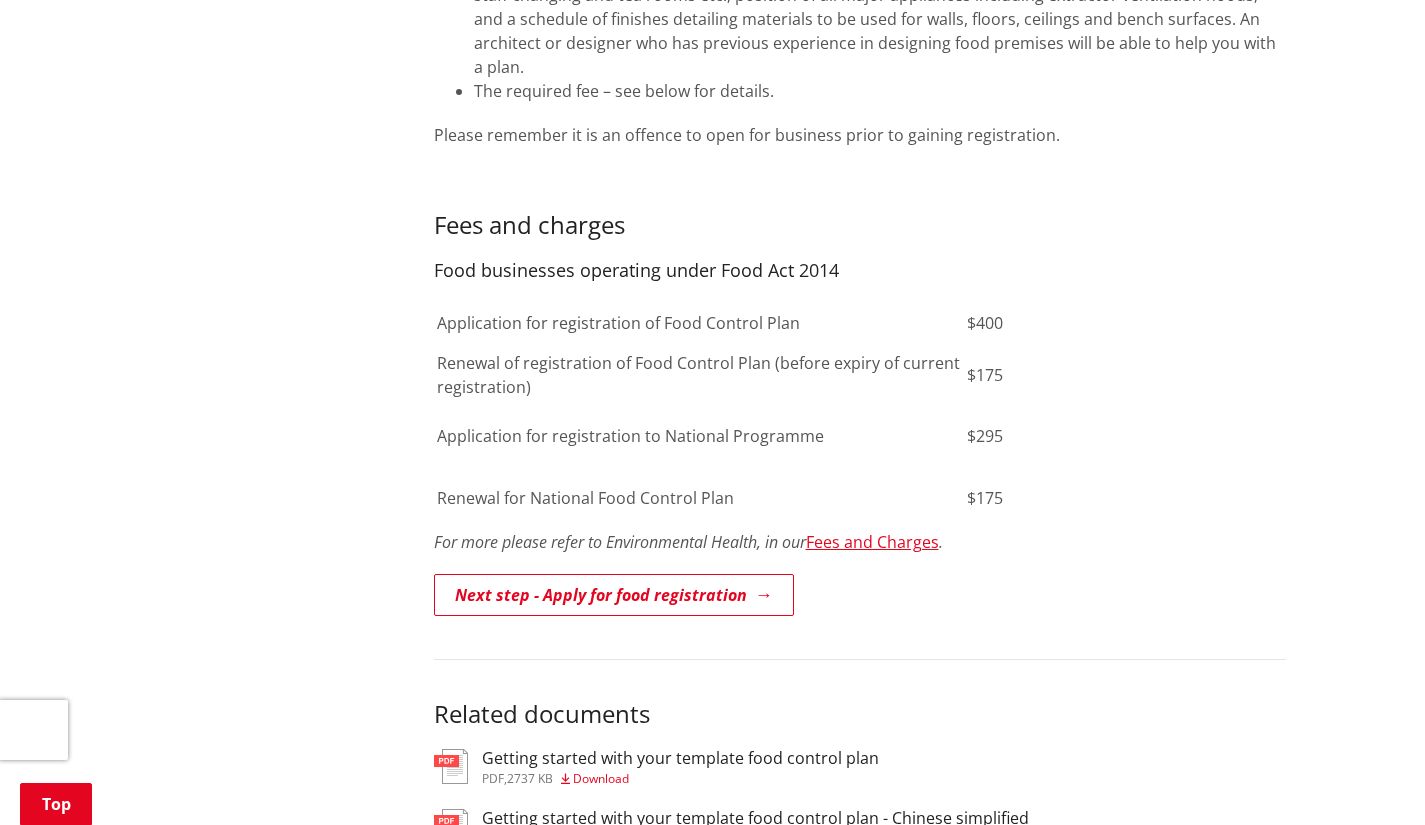 click on "Fees and Charges" at bounding box center [872, 542] 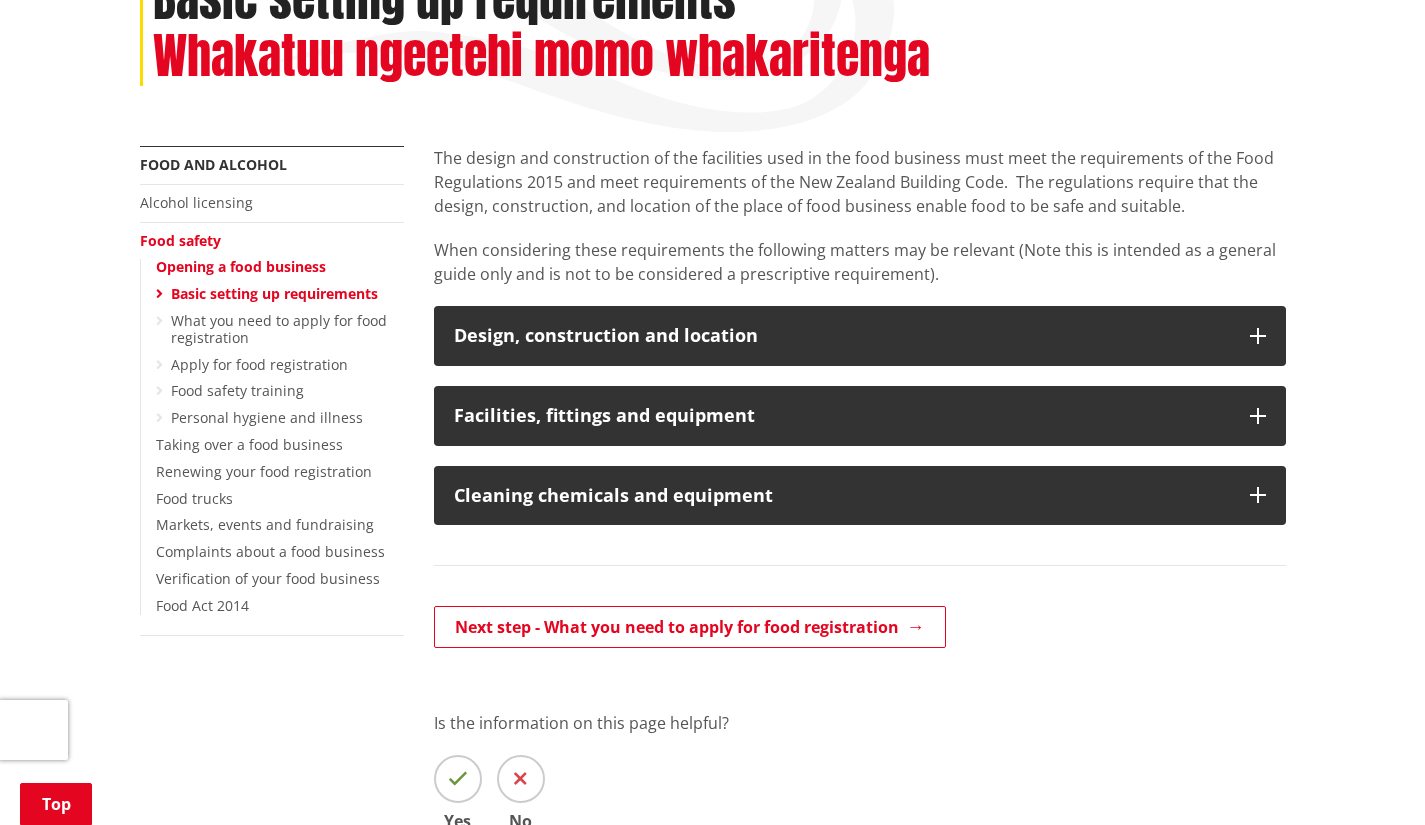 scroll, scrollTop: 300, scrollLeft: 0, axis: vertical 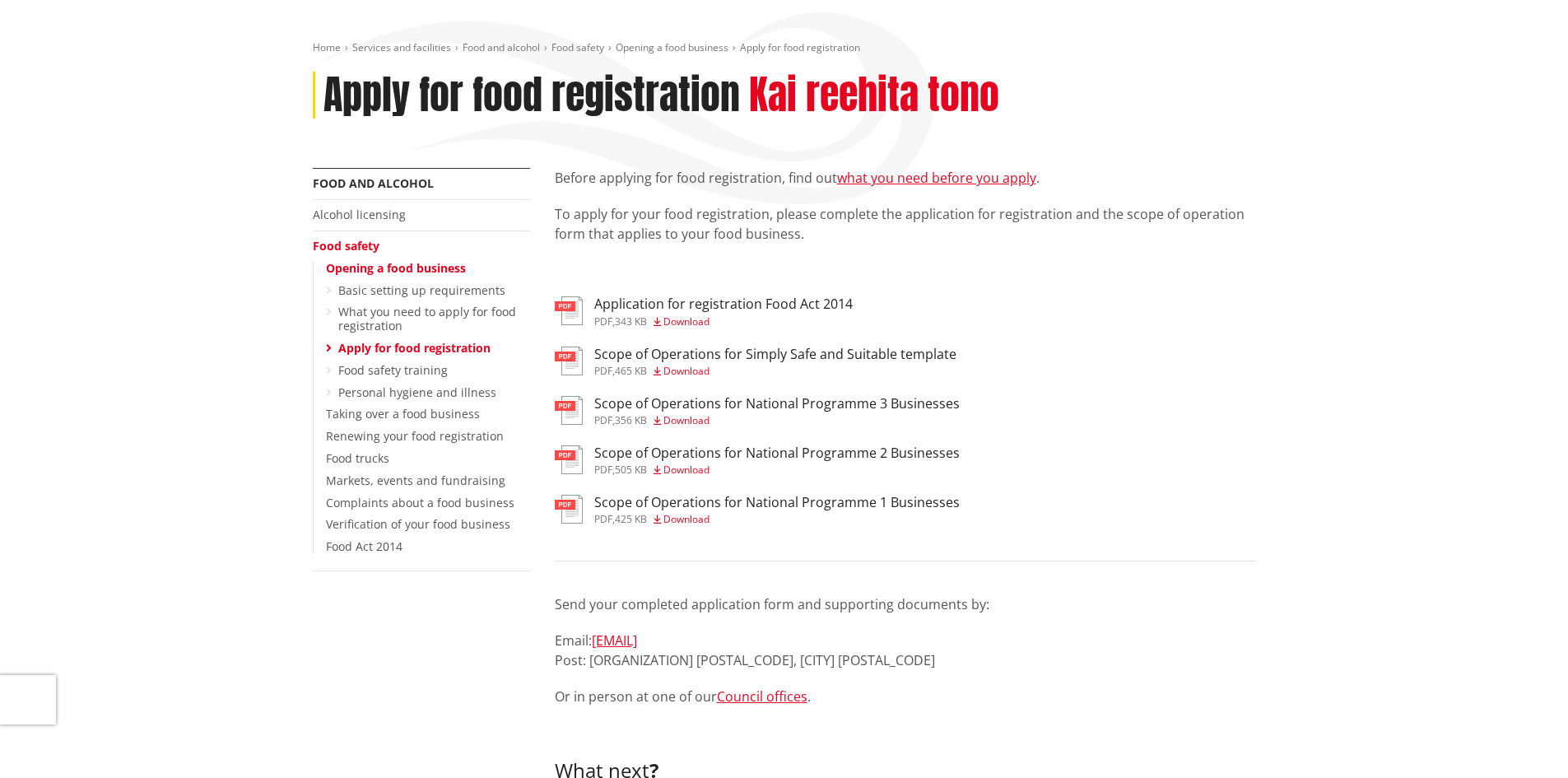 click on "what you need before you apply" at bounding box center [937, 178] 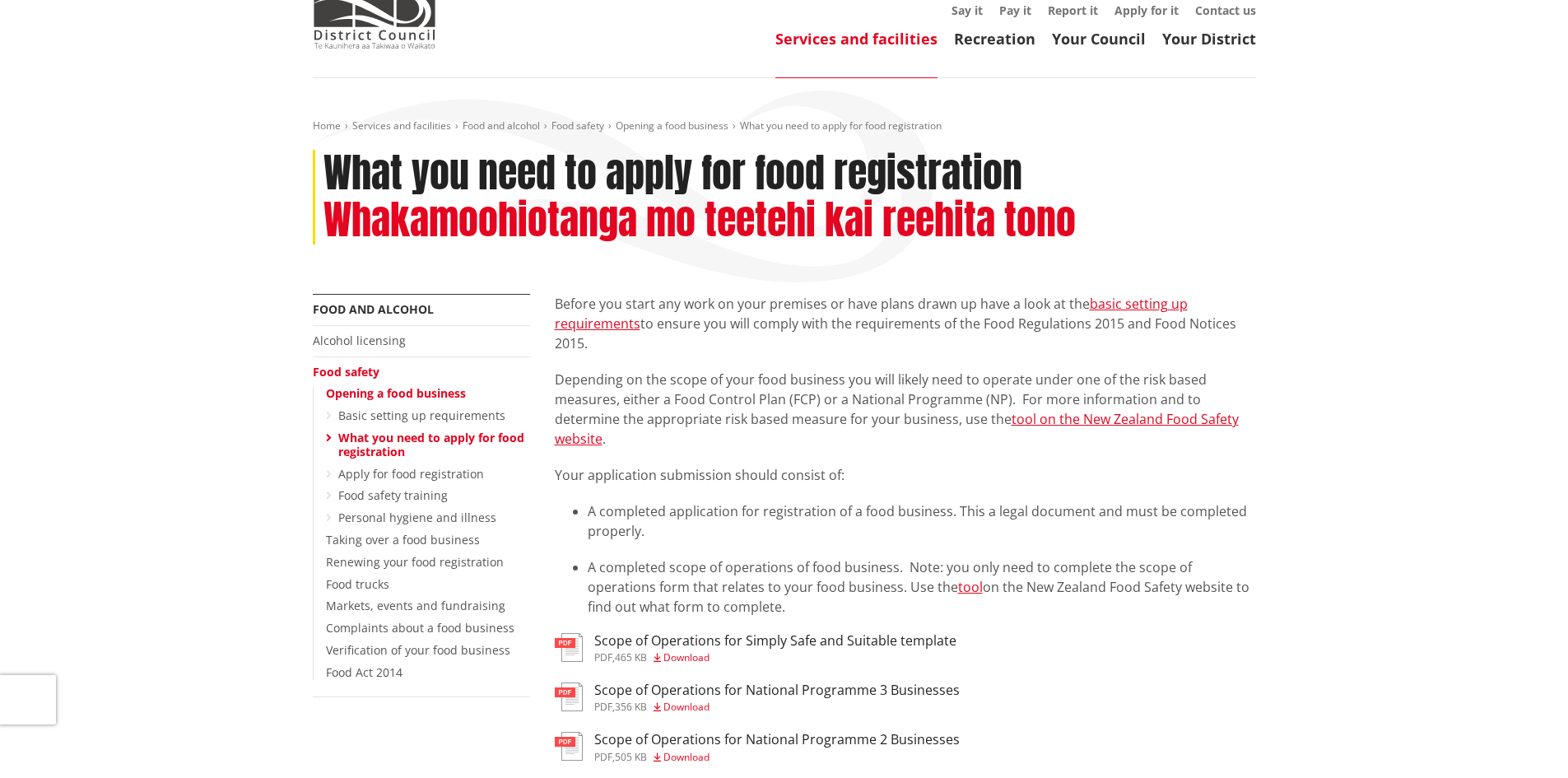 scroll, scrollTop: 0, scrollLeft: 0, axis: both 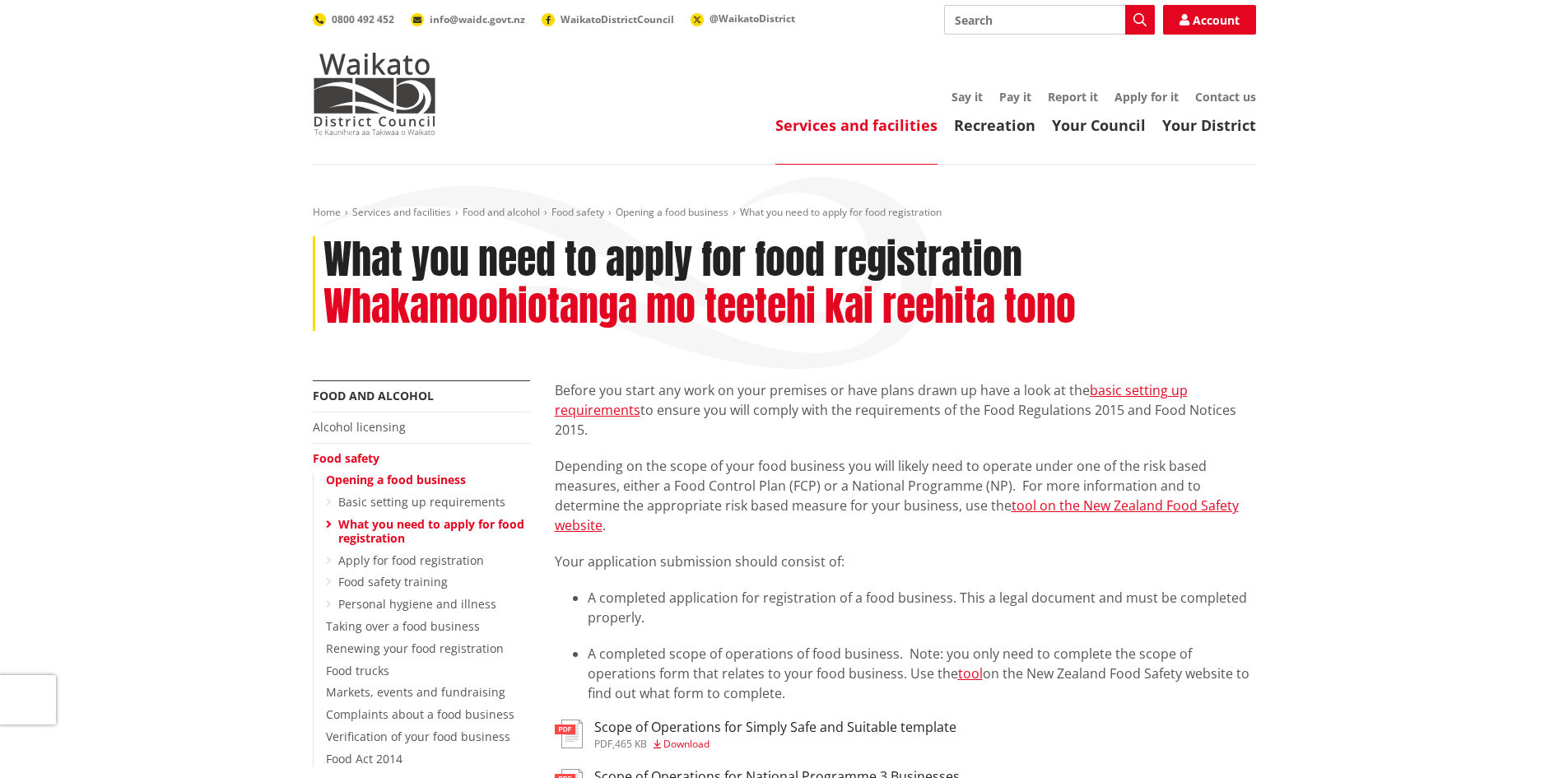 click on "Search" at bounding box center [1049, 20] 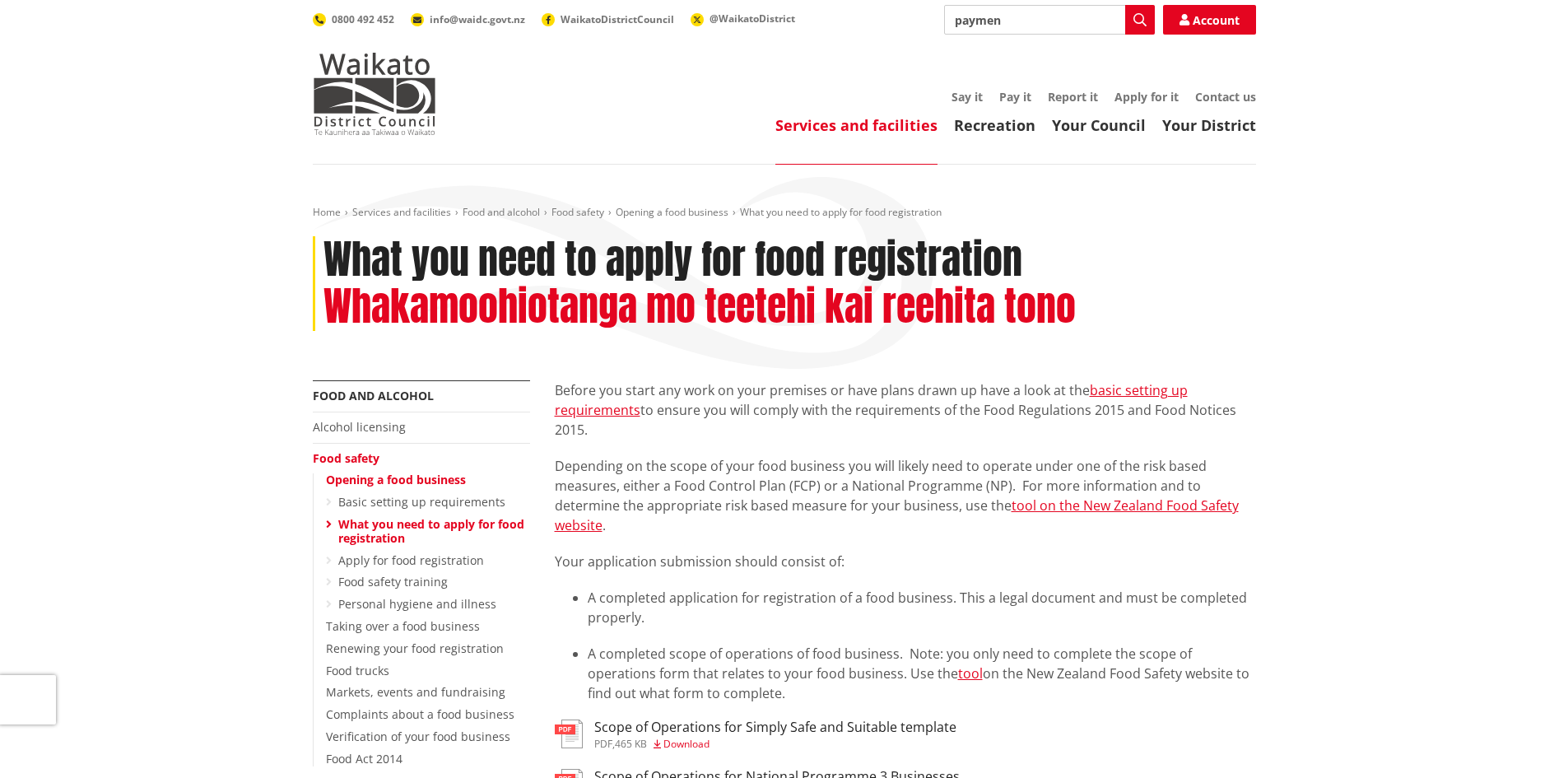 type on "payment" 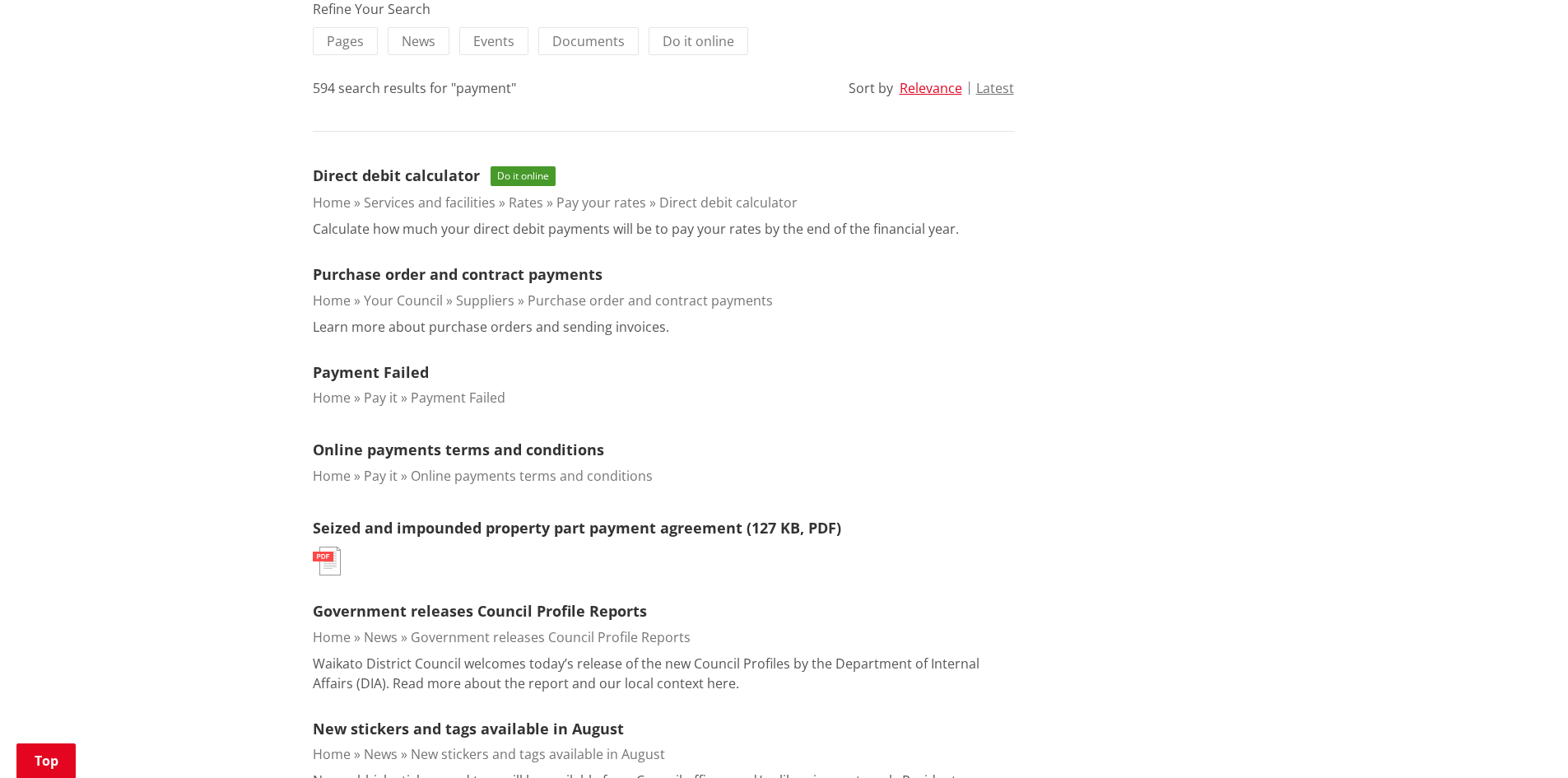 scroll, scrollTop: 412, scrollLeft: 0, axis: vertical 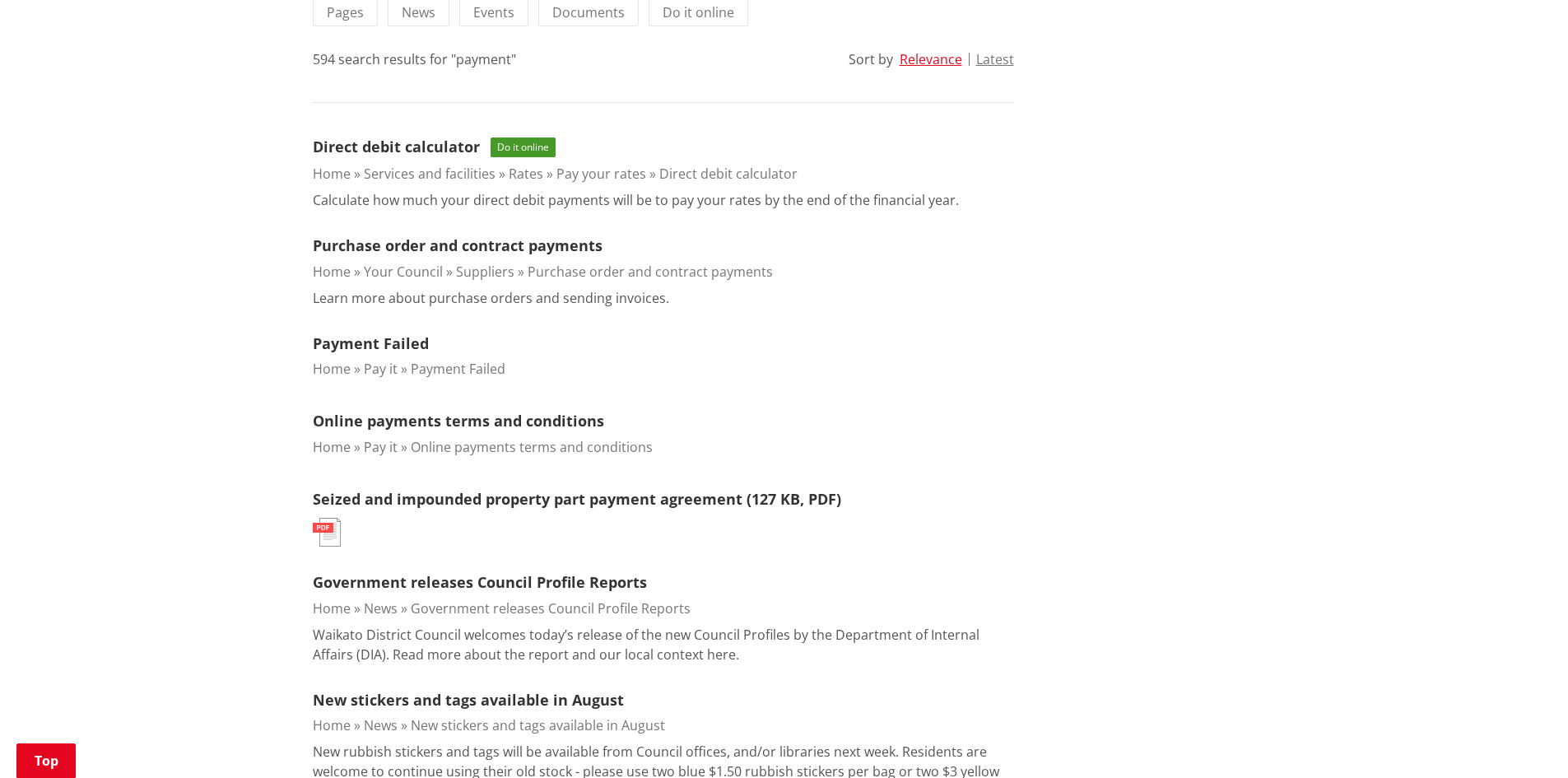 click on "Online payments terms and conditions" at bounding box center (458, 421) 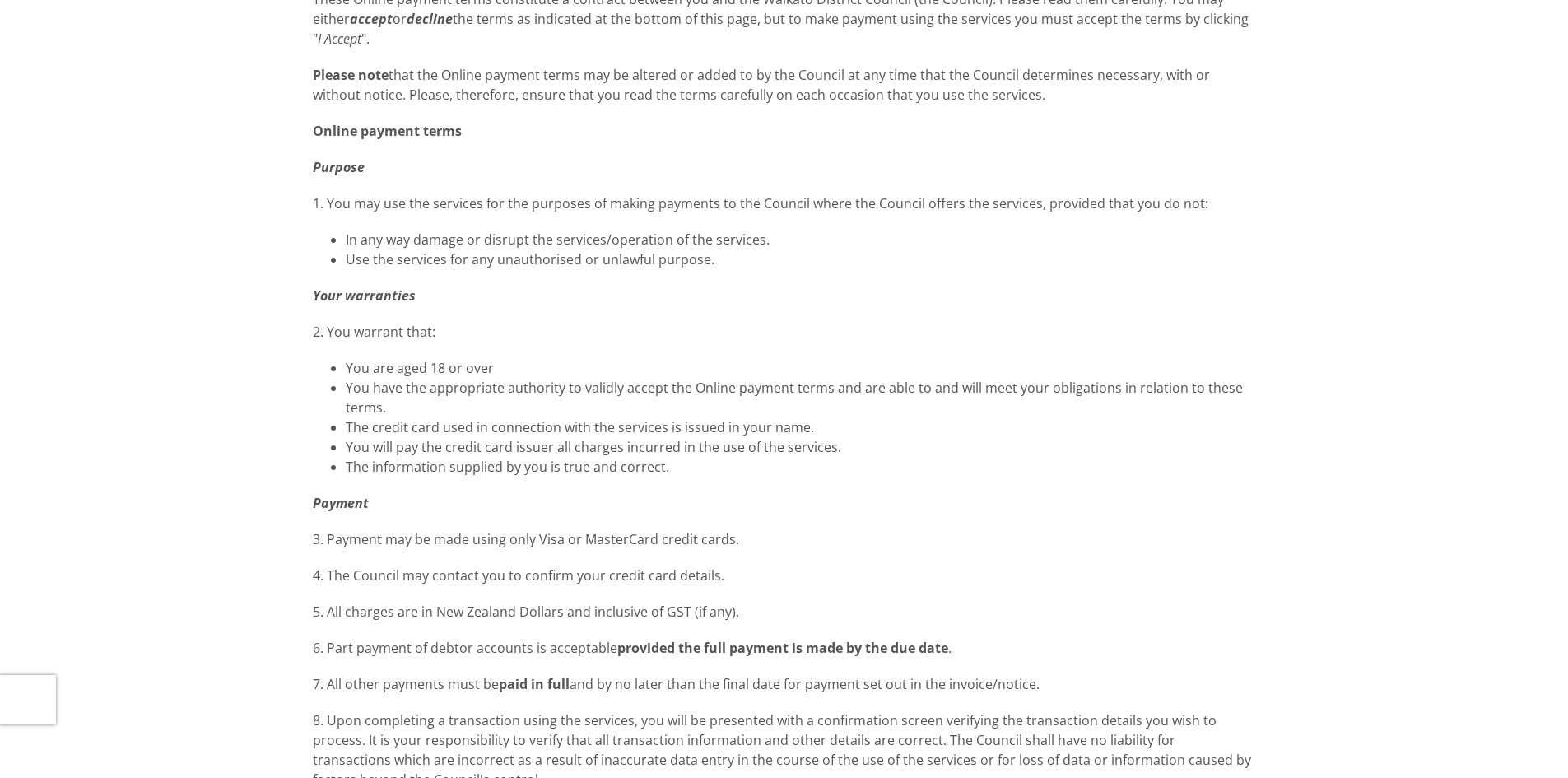 scroll, scrollTop: 165, scrollLeft: 0, axis: vertical 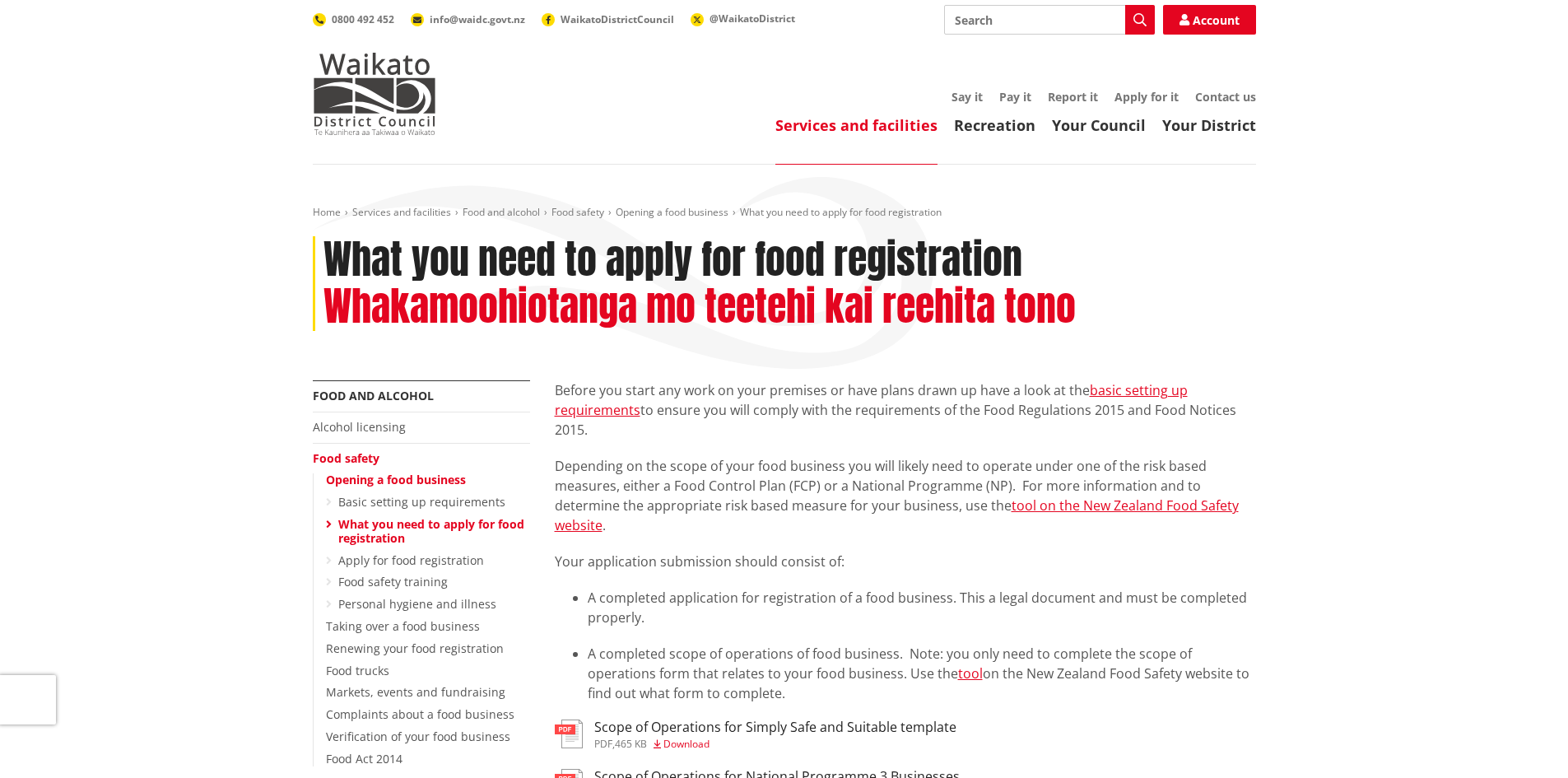click on "tool on the New Zealand Food Safety website" at bounding box center (896, 515) 